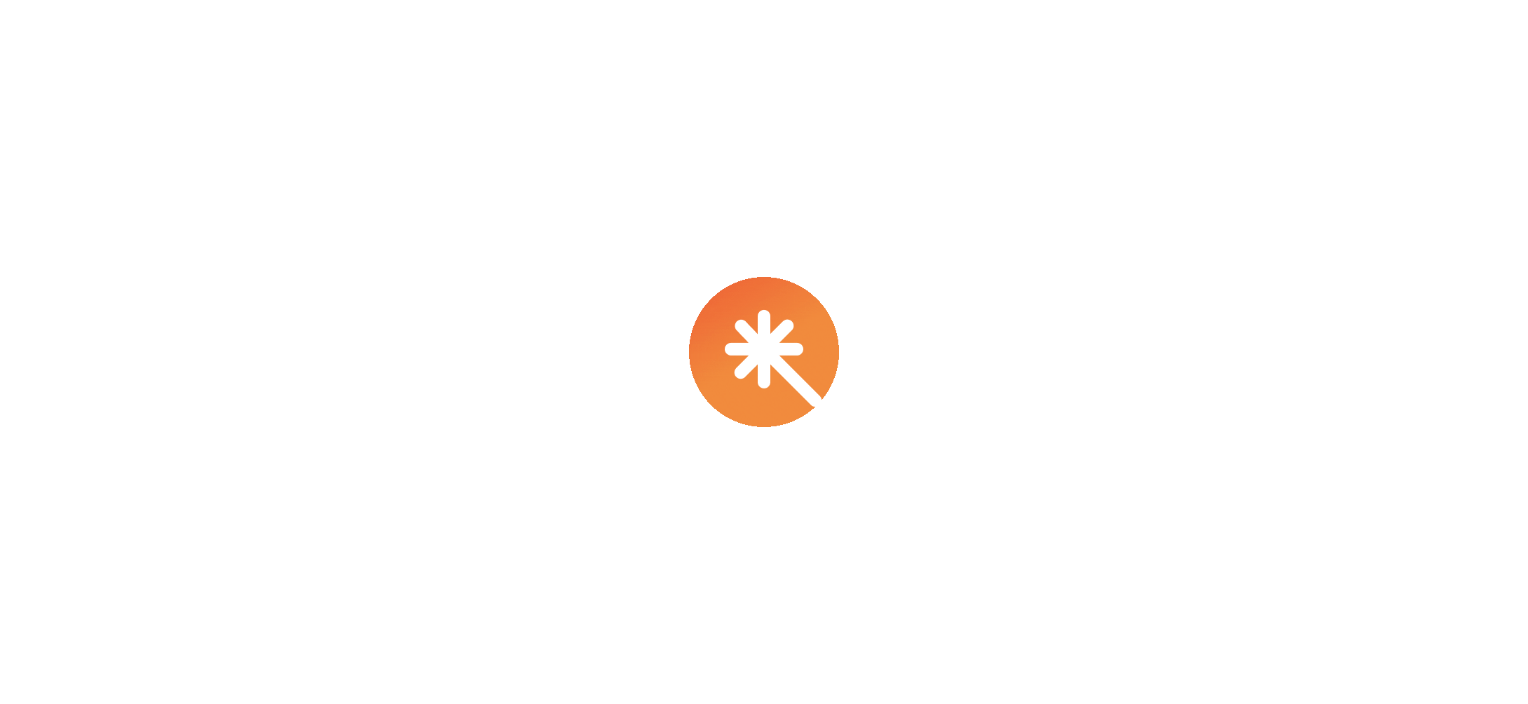 scroll, scrollTop: 0, scrollLeft: 0, axis: both 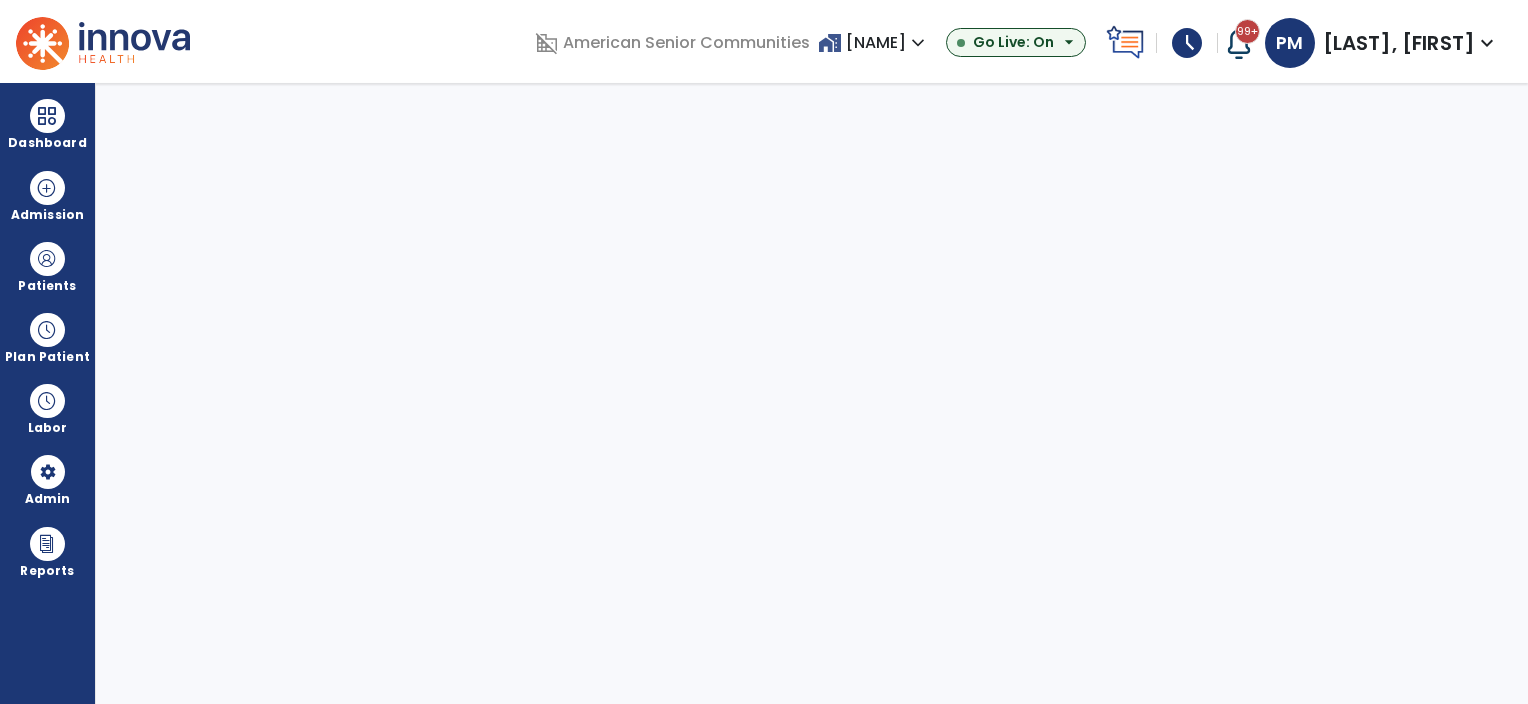 select on "***" 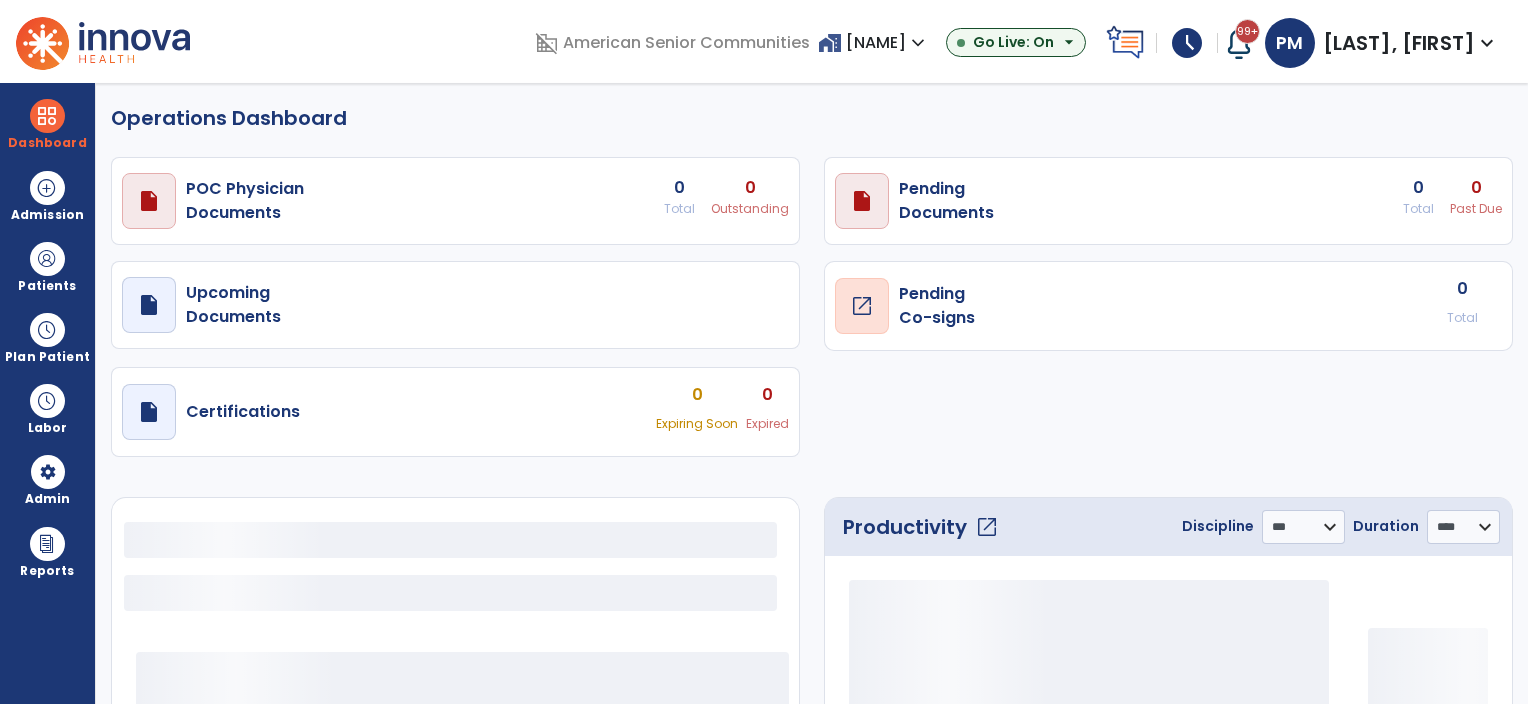 select on "***" 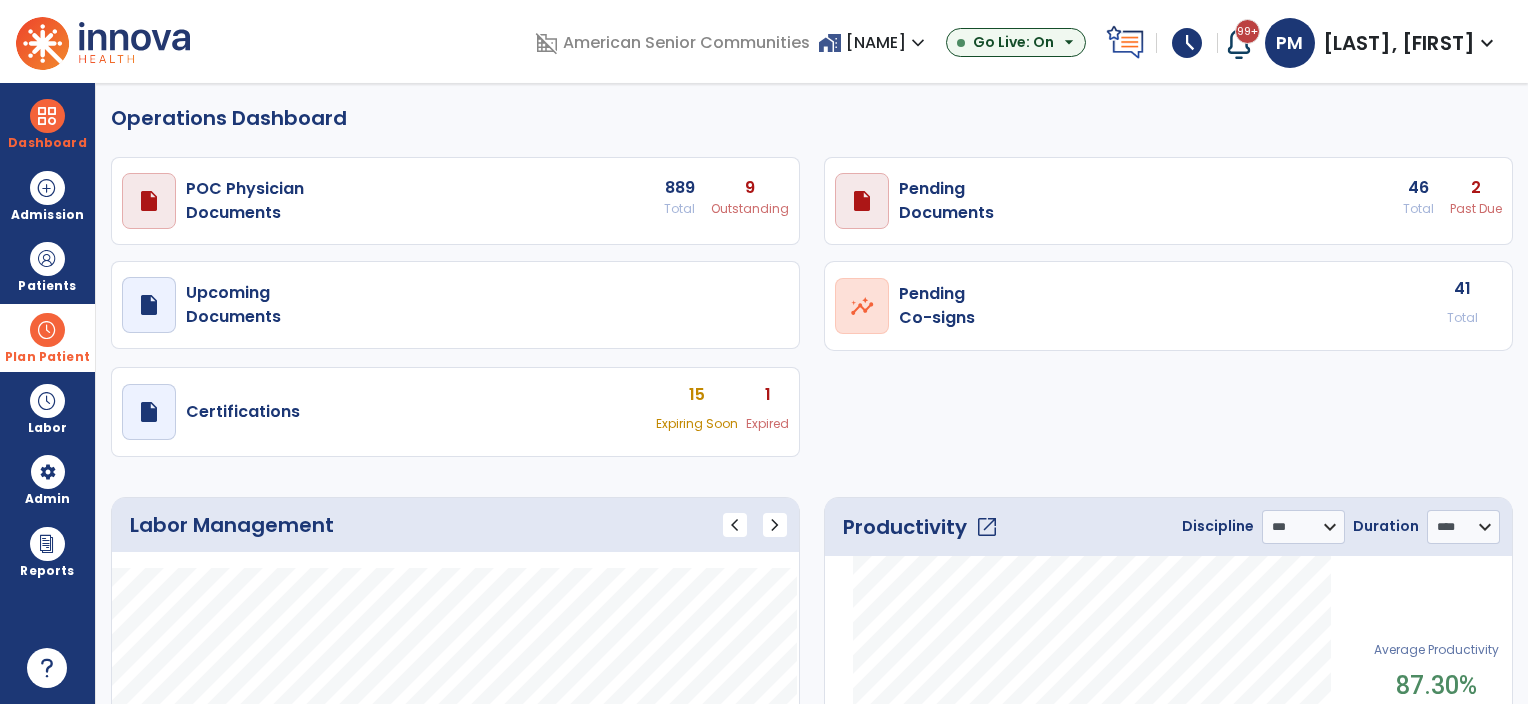 click at bounding box center [47, 330] 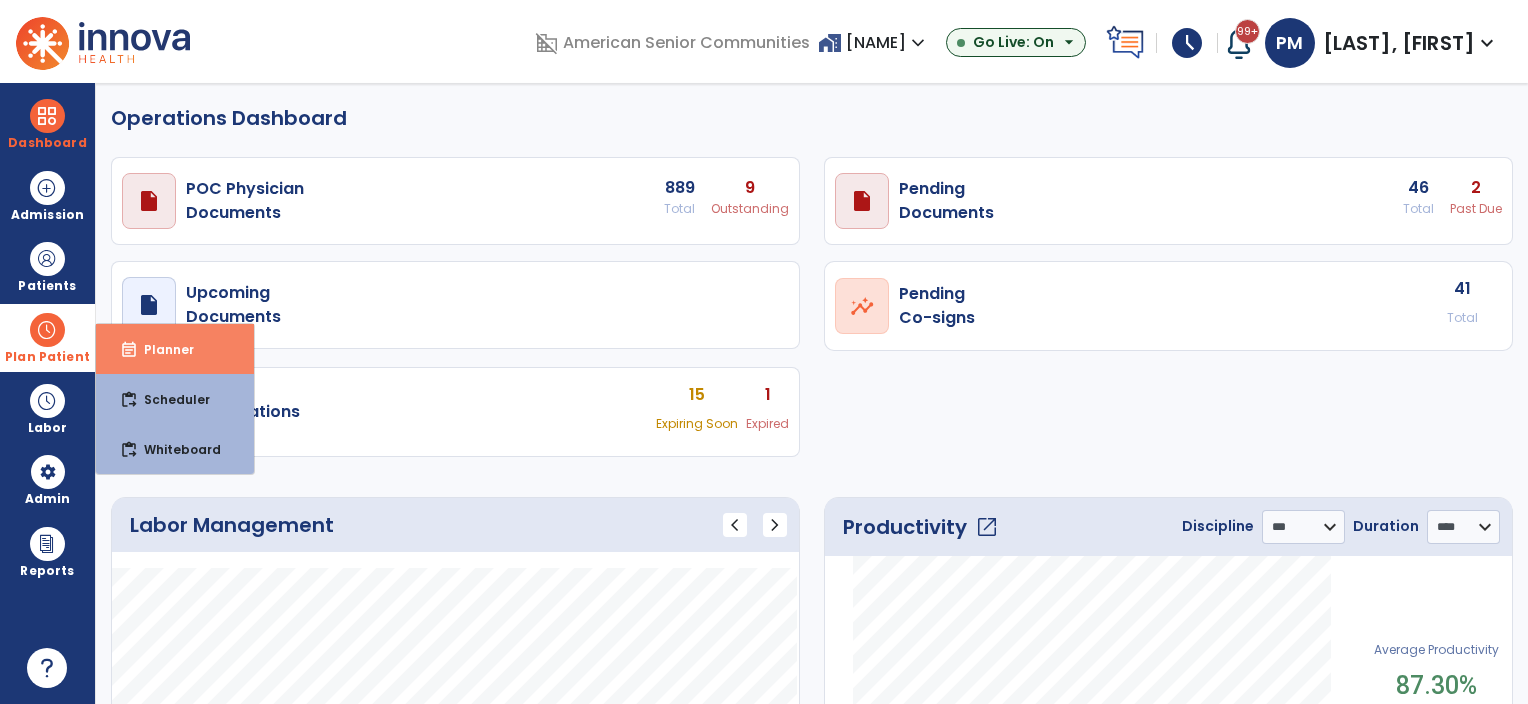 click on "Planner" at bounding box center (161, 349) 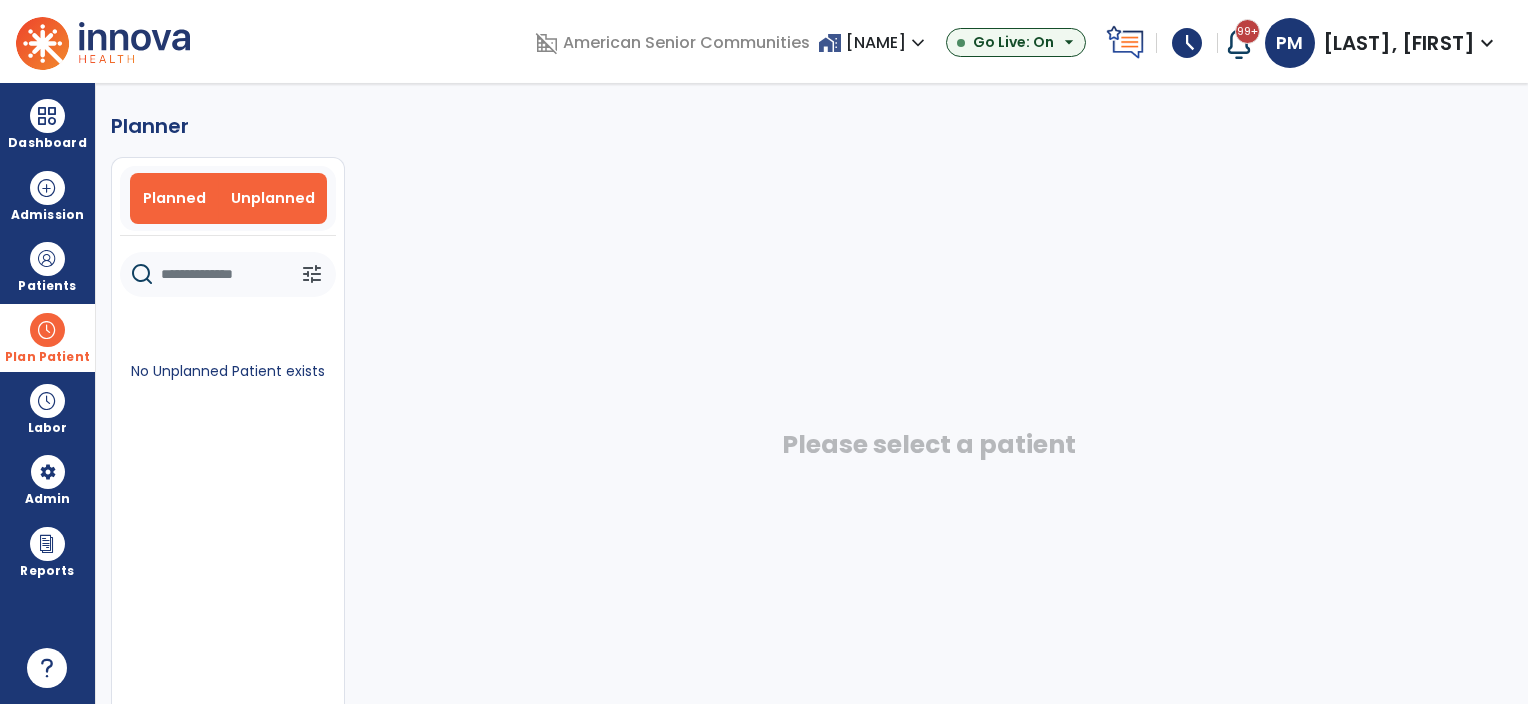 click on "Planned" at bounding box center (174, 198) 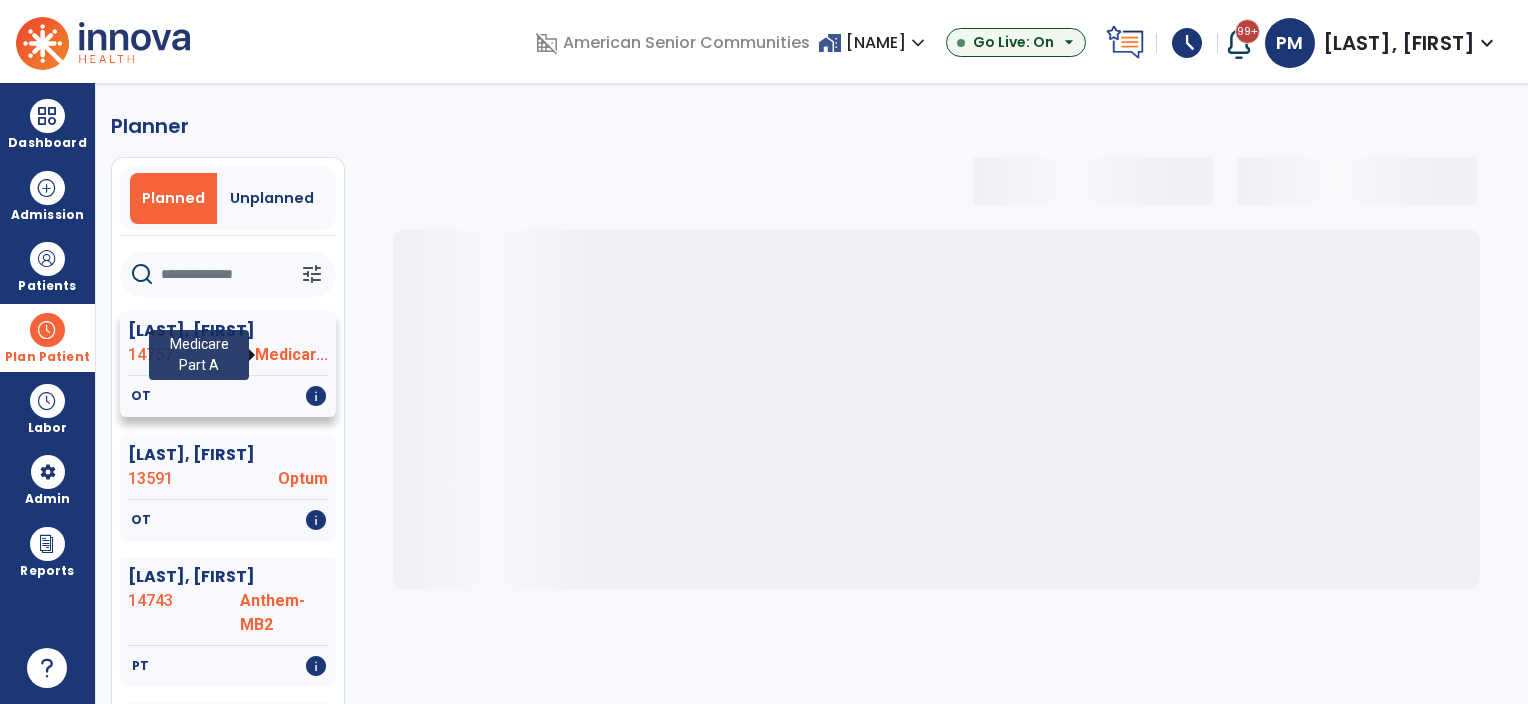 select on "***" 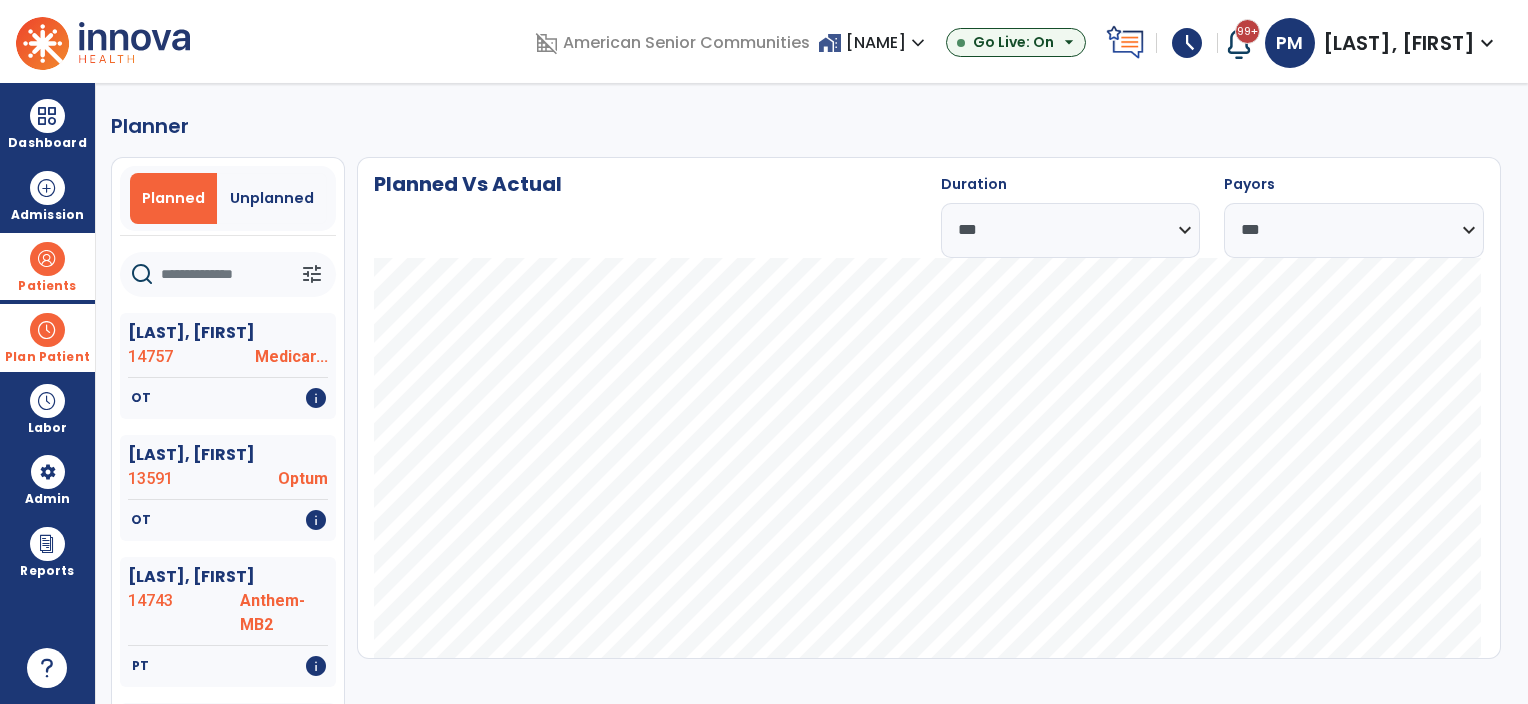 click on "Patients" at bounding box center [47, 266] 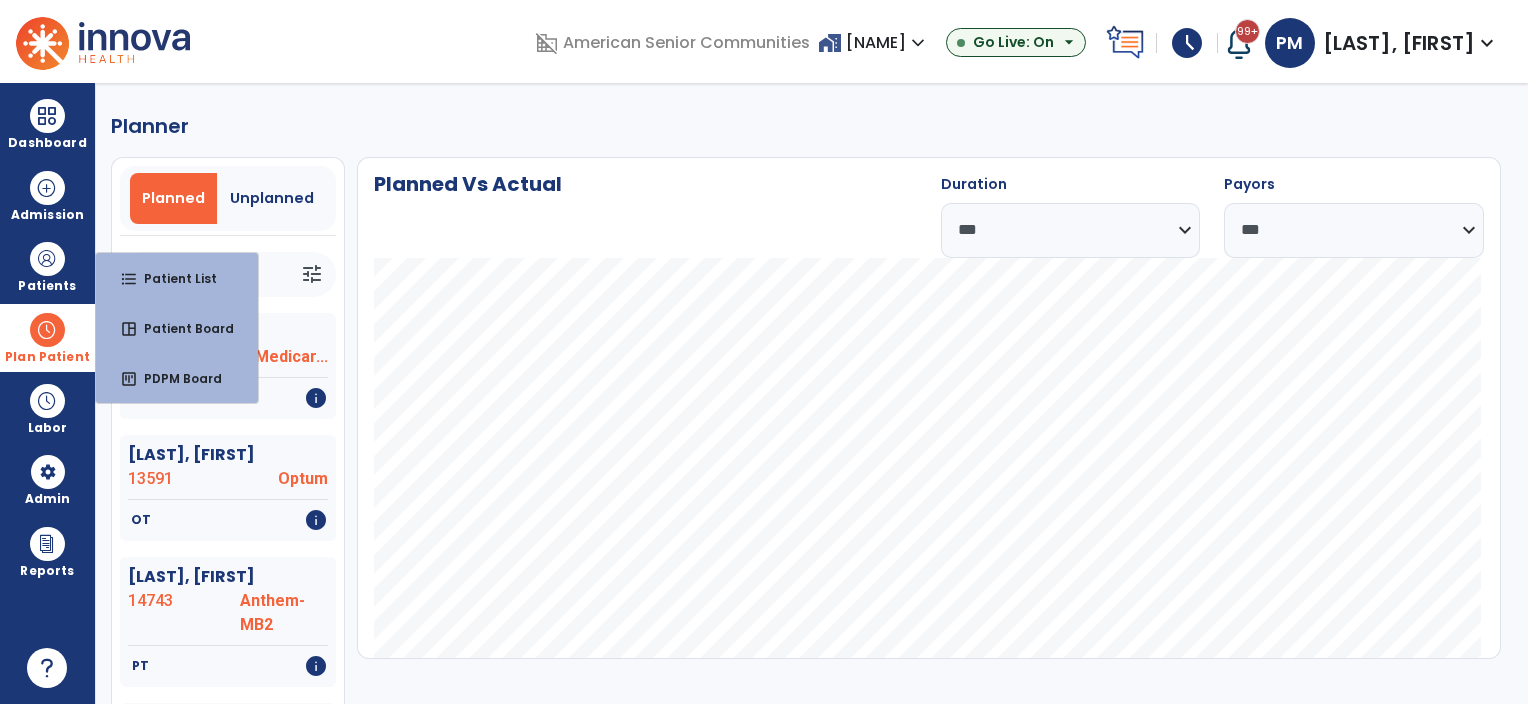 click at bounding box center [47, 330] 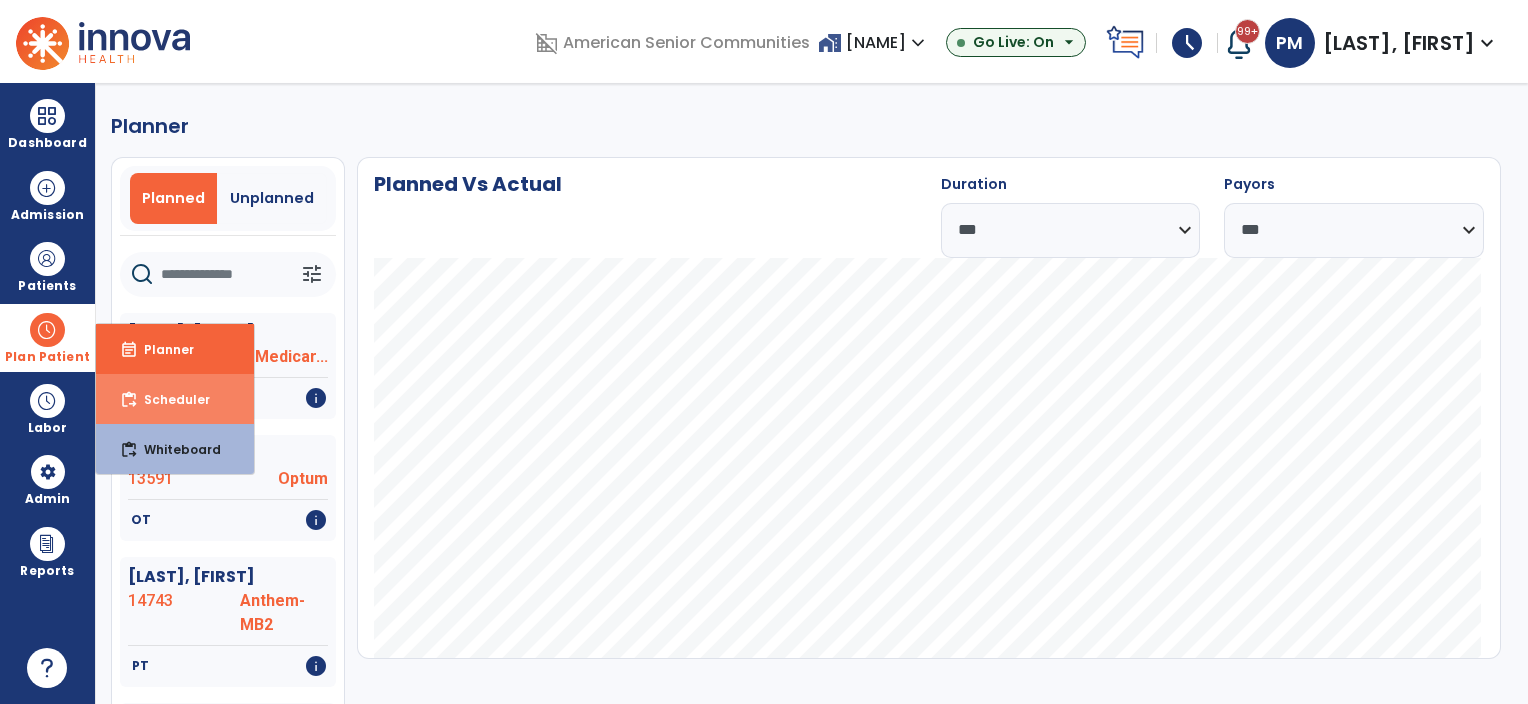 click on "content_paste_go  Scheduler" at bounding box center [175, 399] 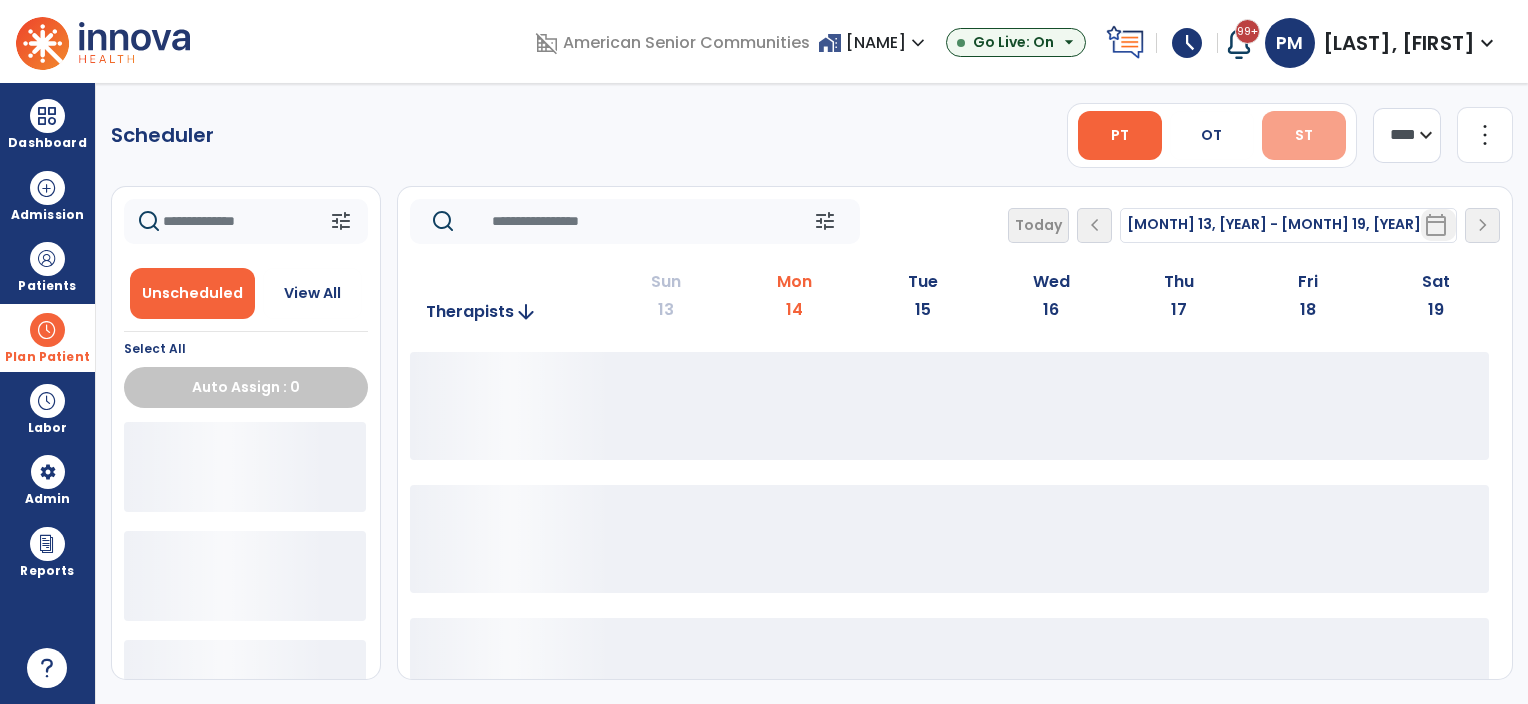 click on "ST" at bounding box center (1304, 135) 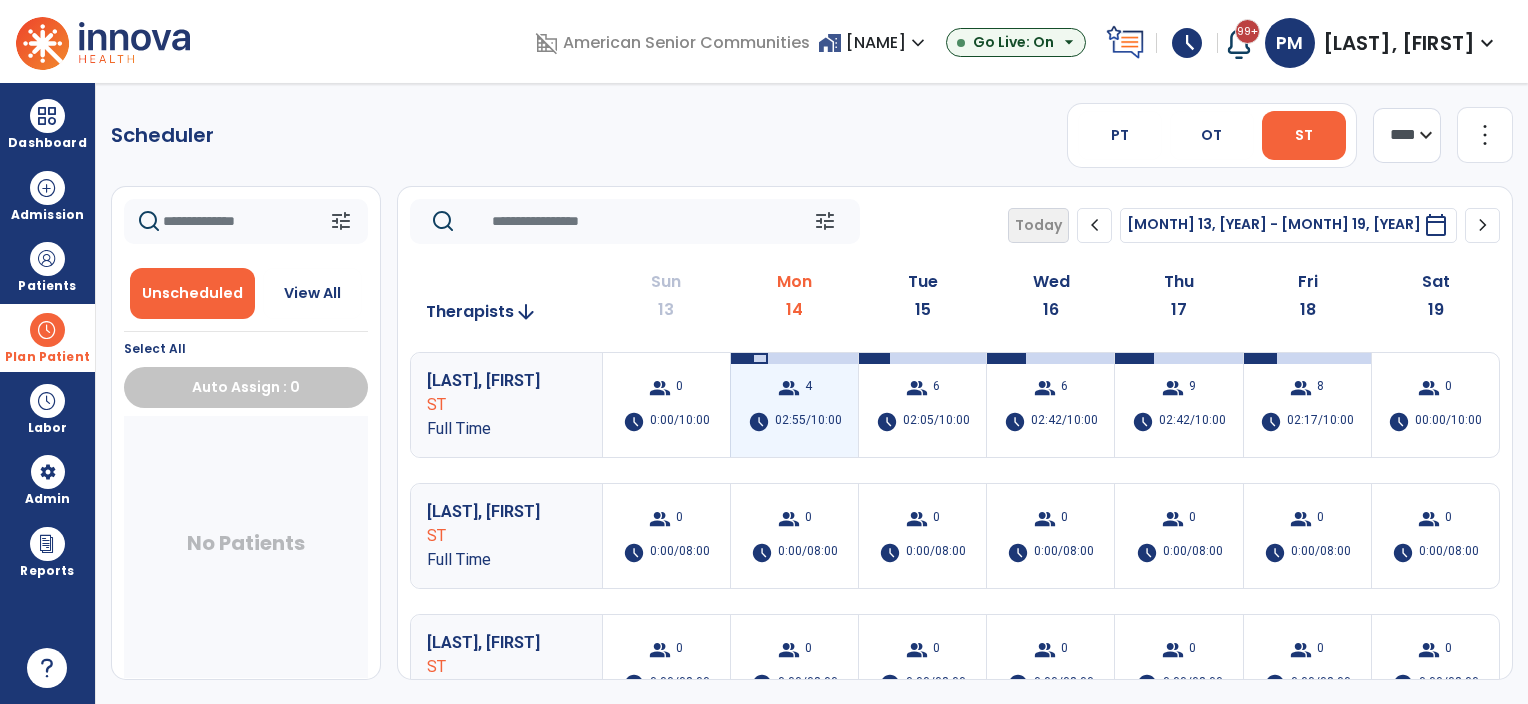 click on "group 4 schedule 02:55/10:00" at bounding box center (794, 405) 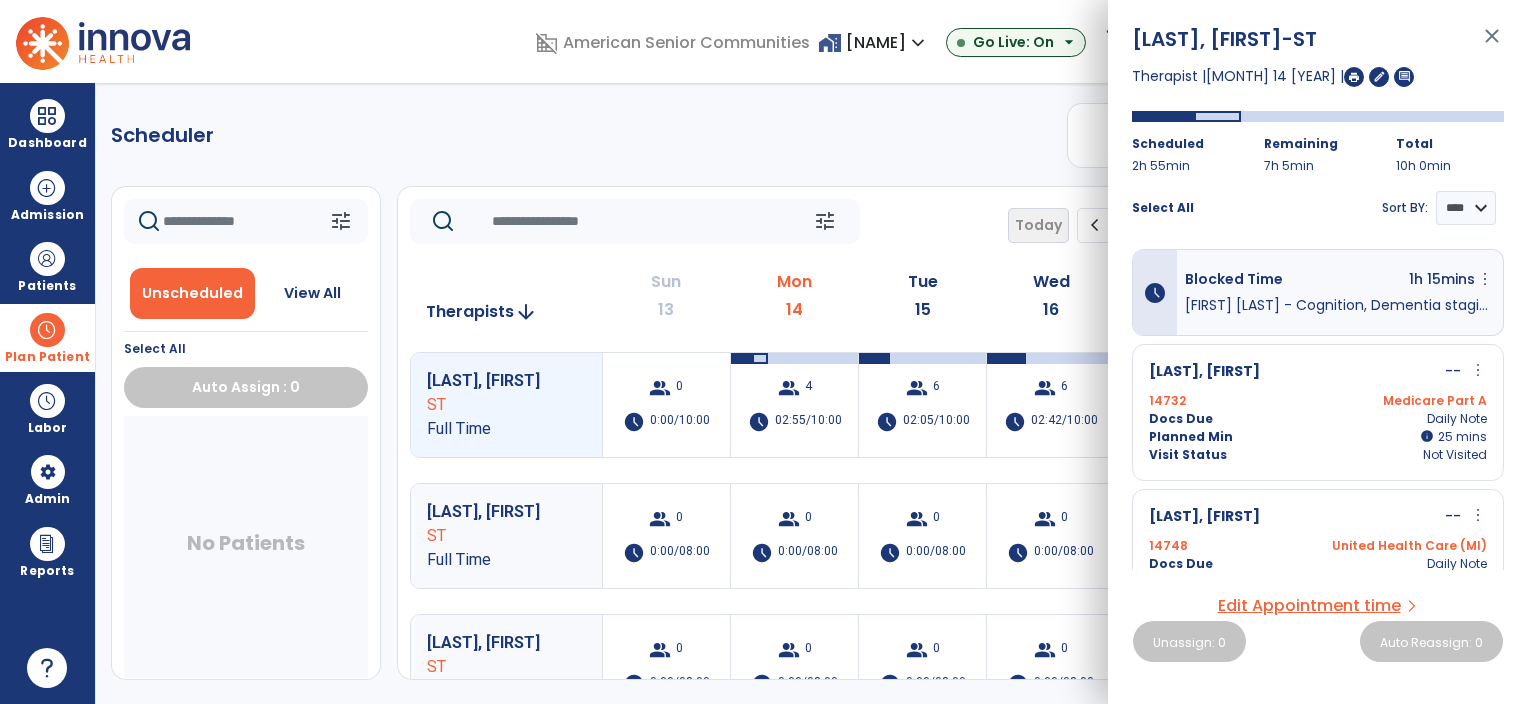 click on "Scheduler   PT   OT   ST  **** *** more_vert  Manage Labor   View All Therapists   Print" 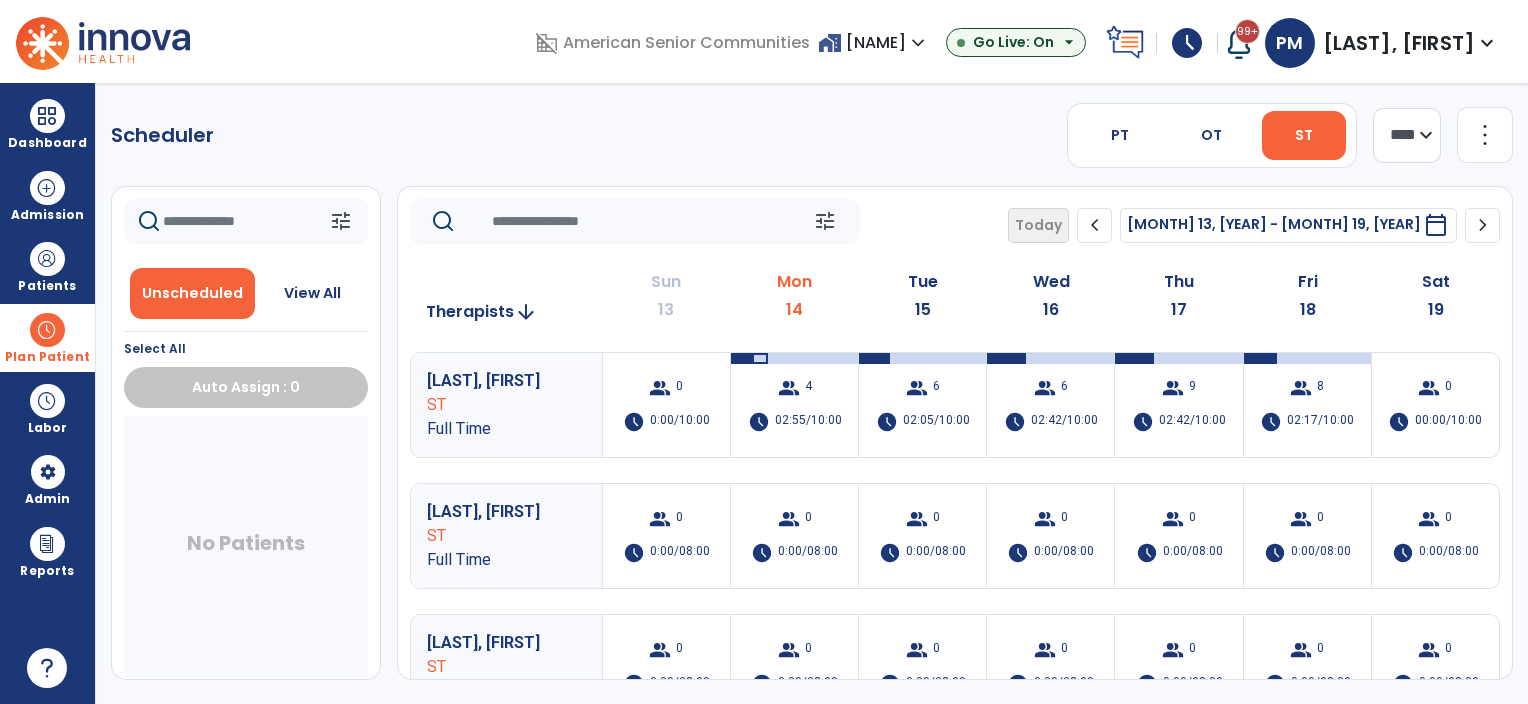 click on "Plan Patient" at bounding box center (47, 337) 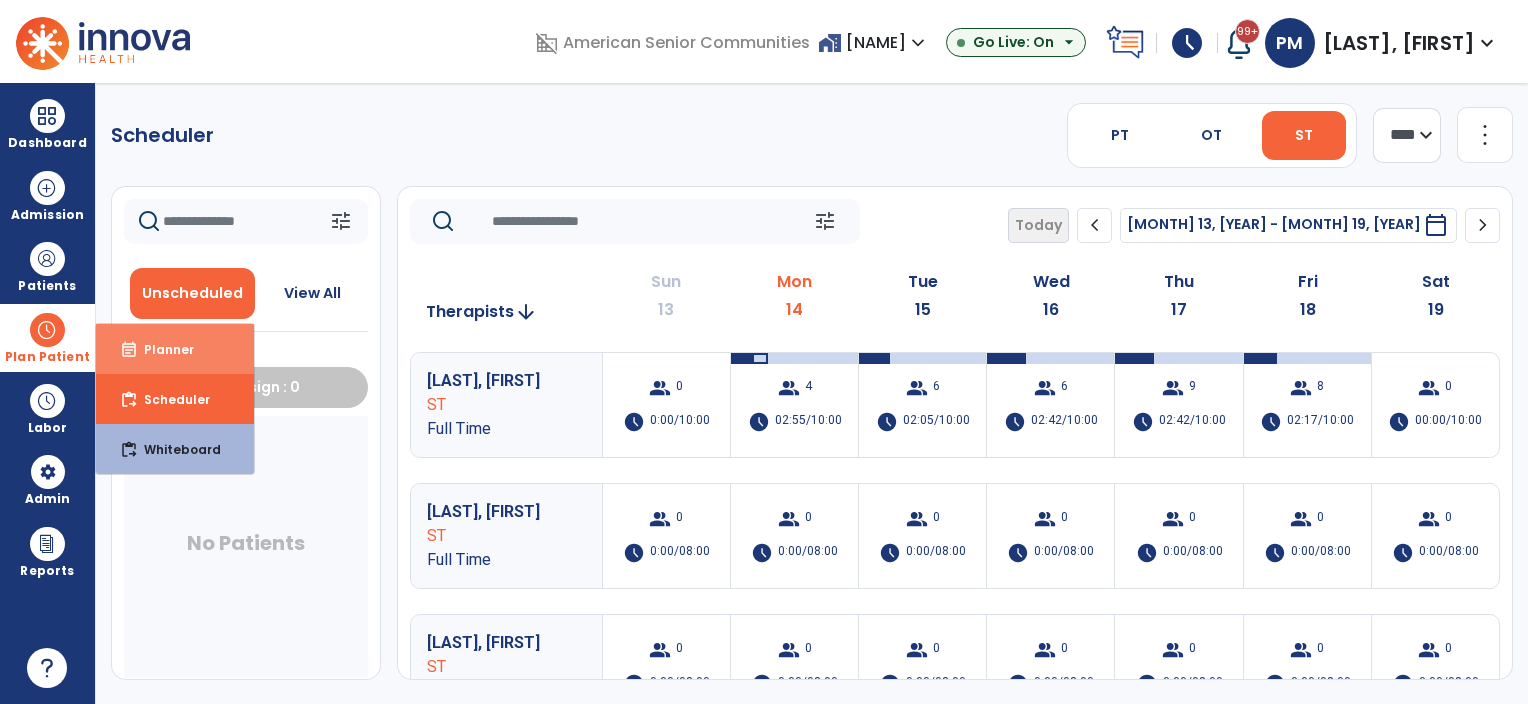 click on "event_note  Planner" at bounding box center (175, 349) 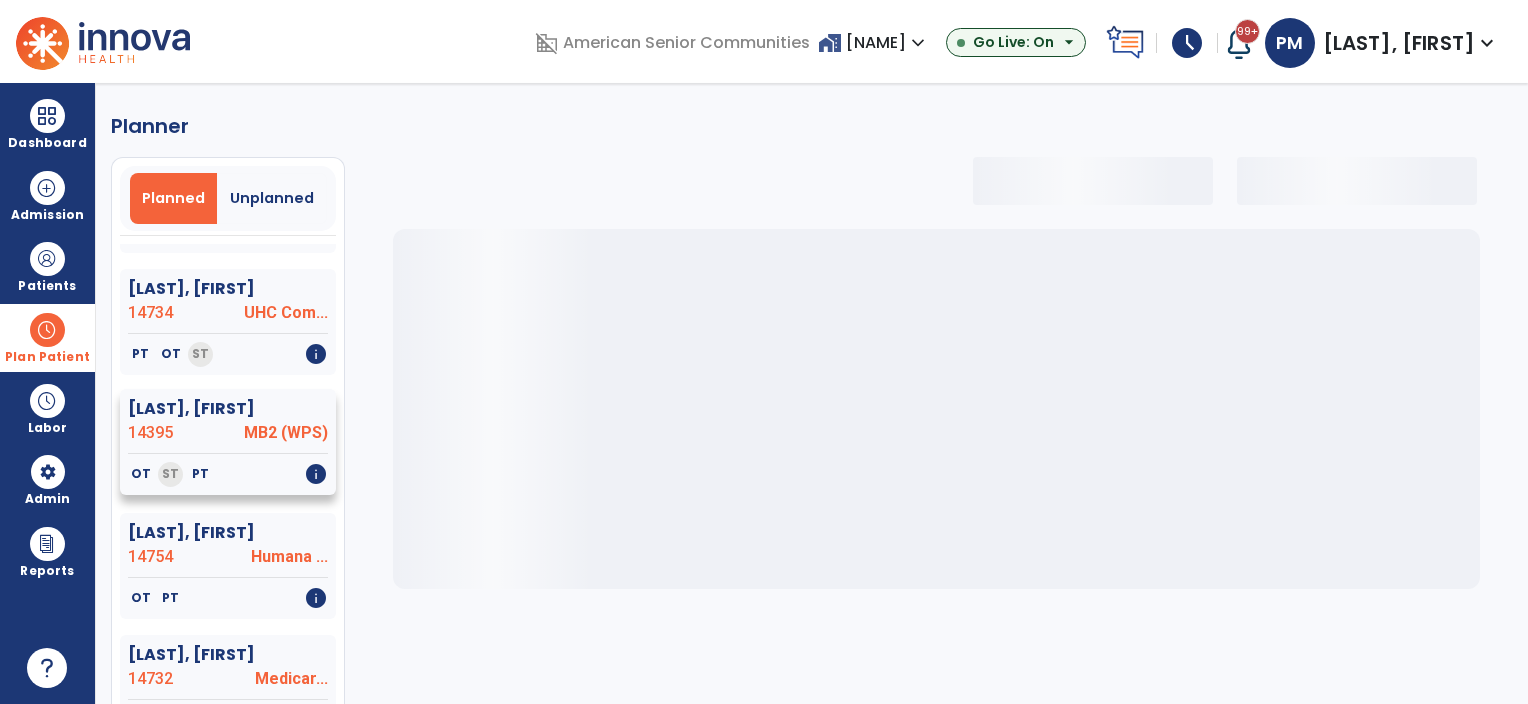 select on "***" 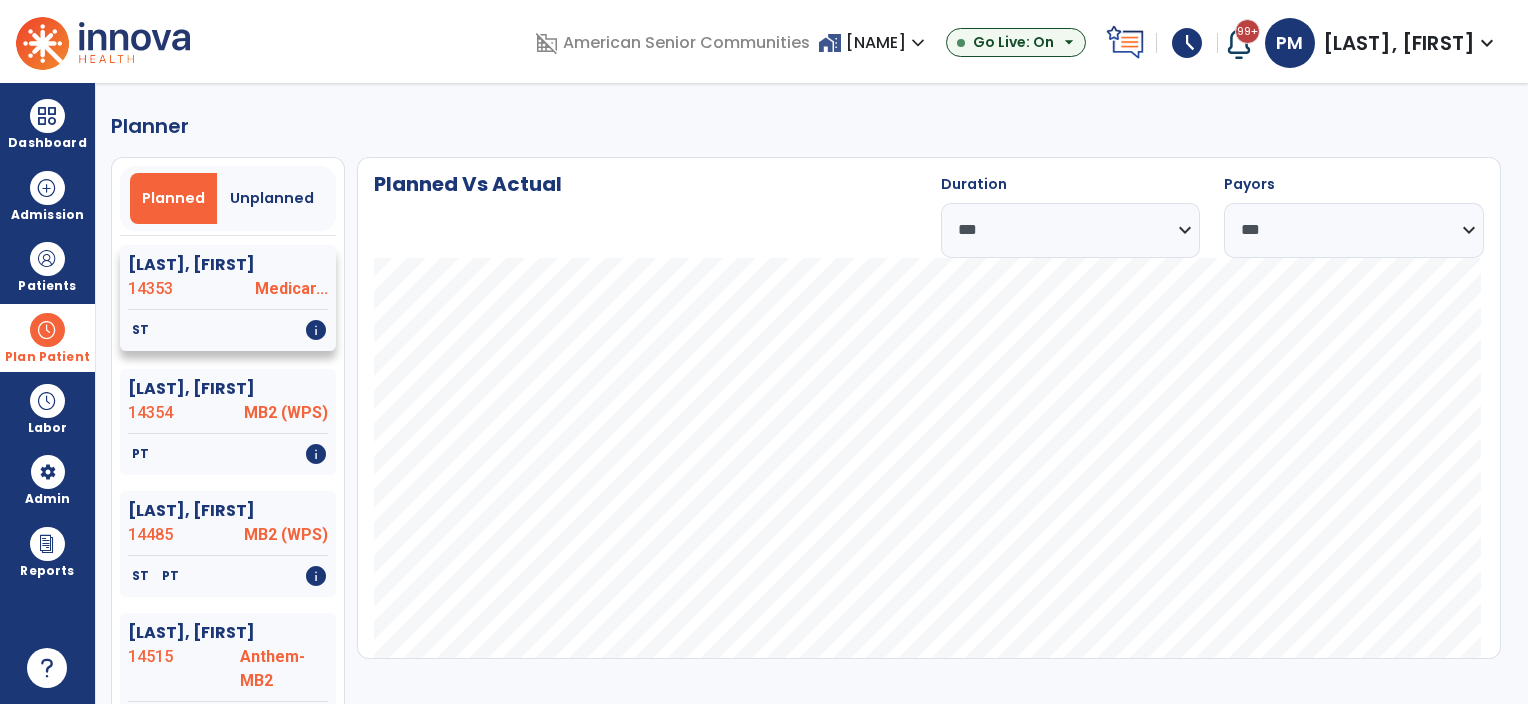 scroll, scrollTop: 2900, scrollLeft: 0, axis: vertical 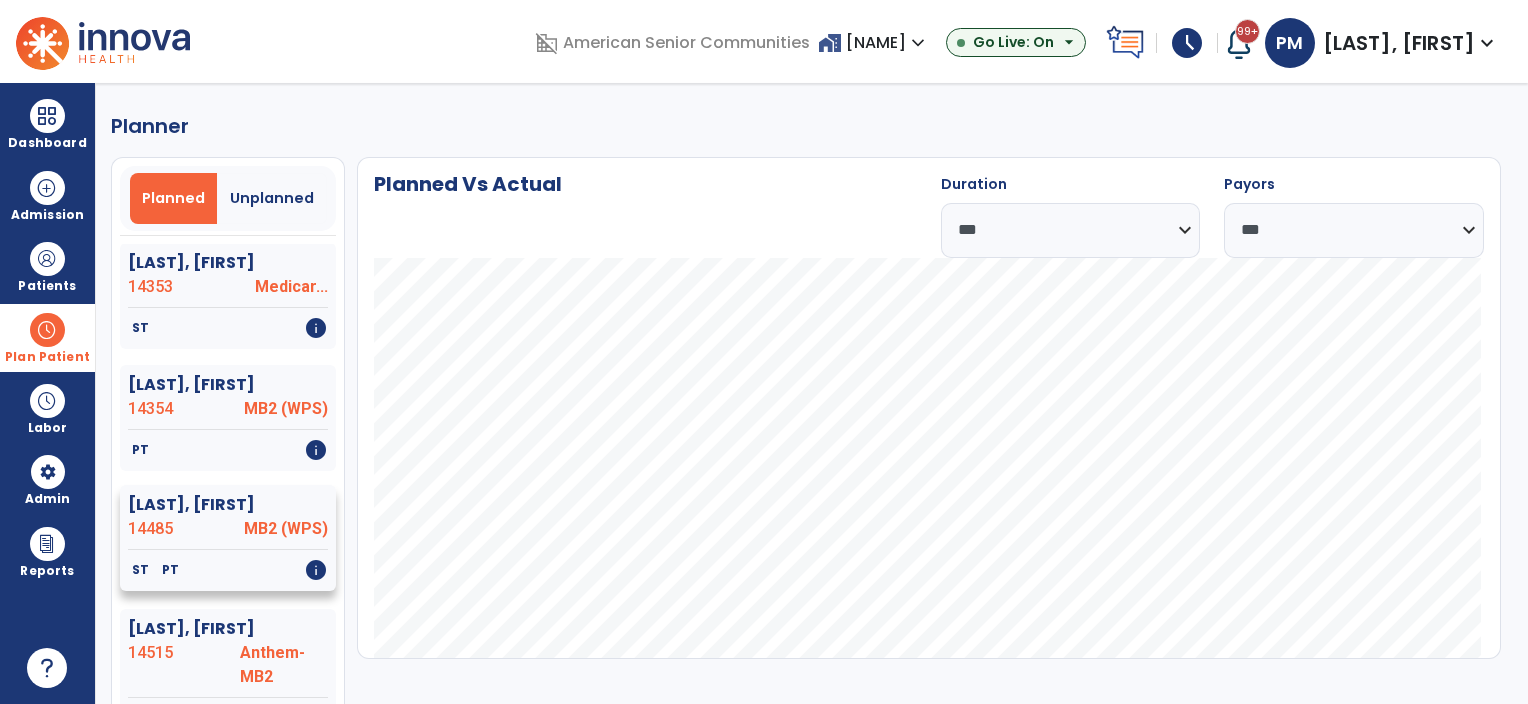 click on "14485" 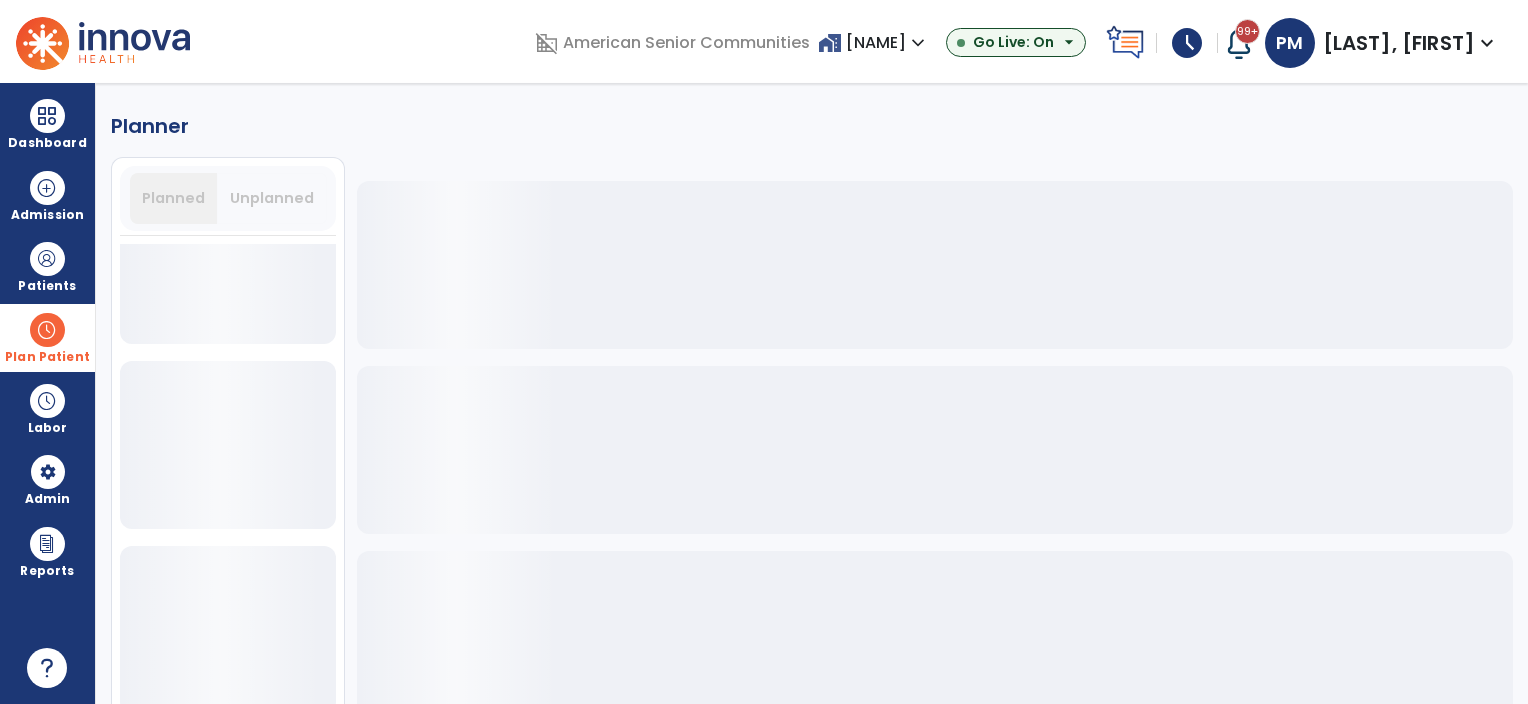 scroll, scrollTop: 2900, scrollLeft: 0, axis: vertical 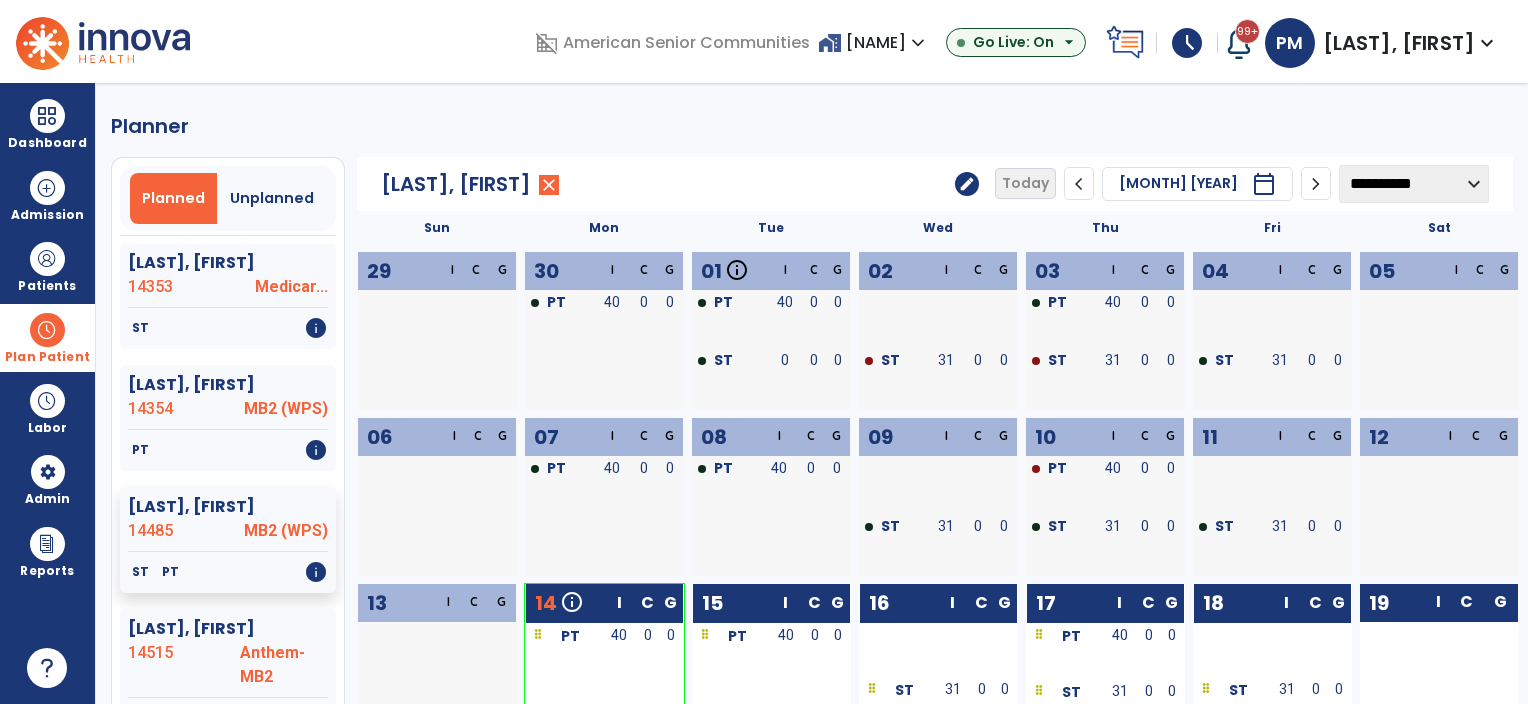 click at bounding box center (47, 330) 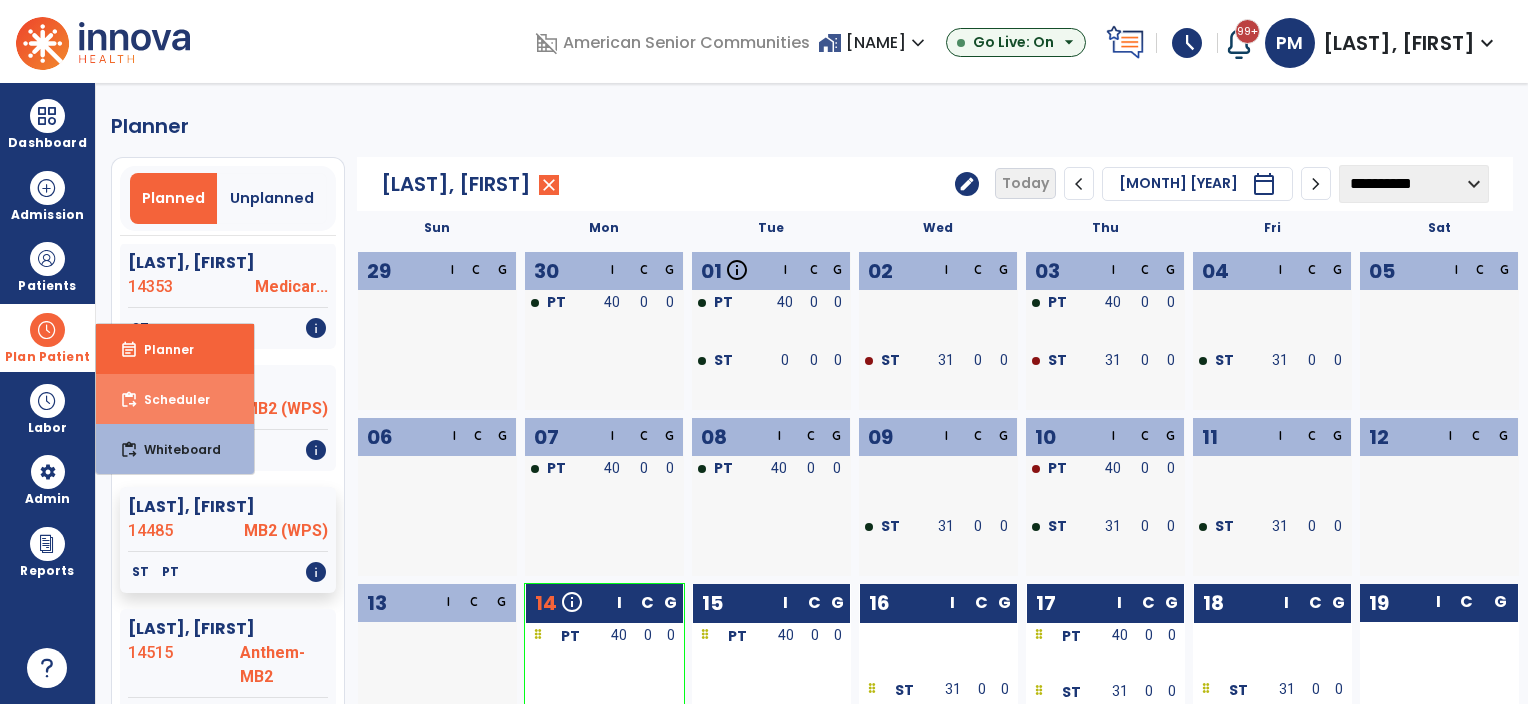 click on "Scheduler" at bounding box center (169, 399) 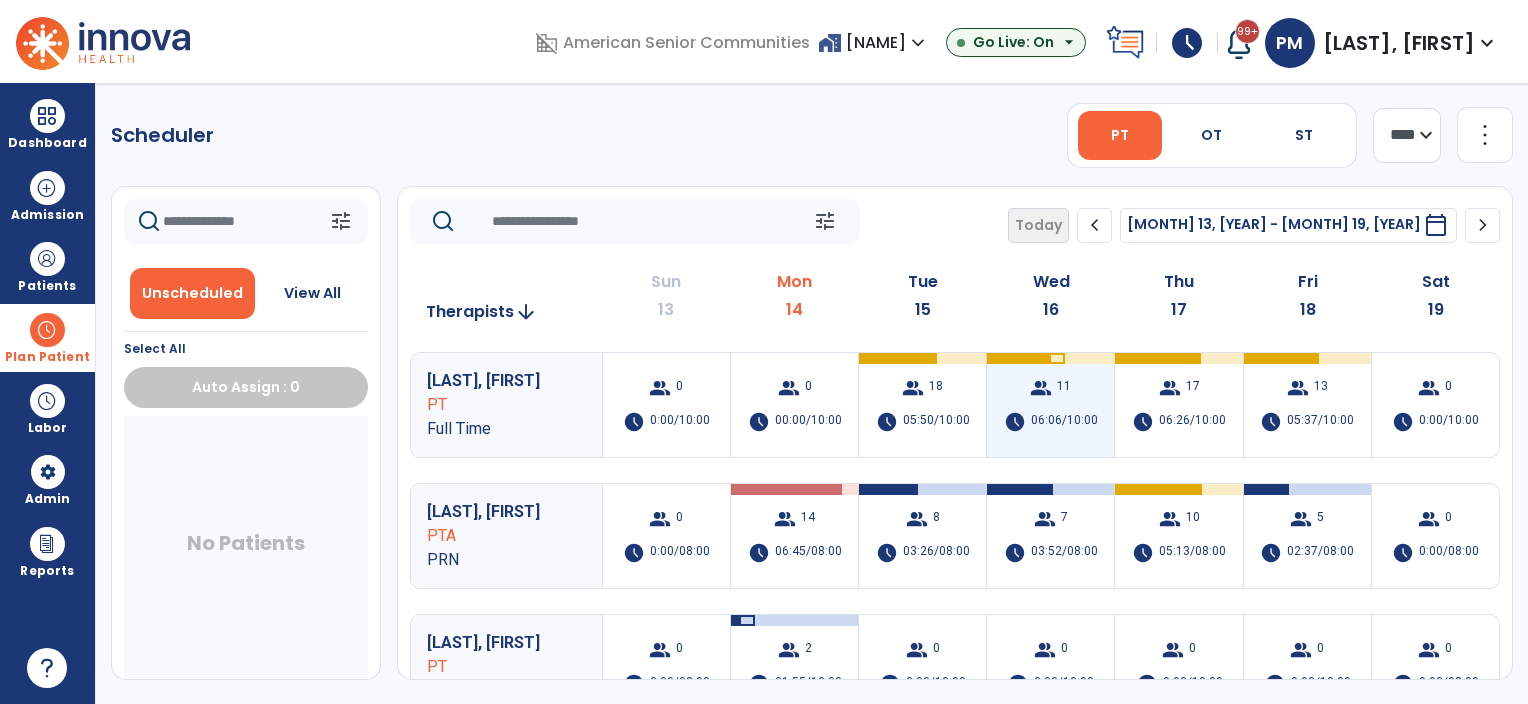 click on "group  11  schedule  06:06/10:00" at bounding box center [1050, 405] 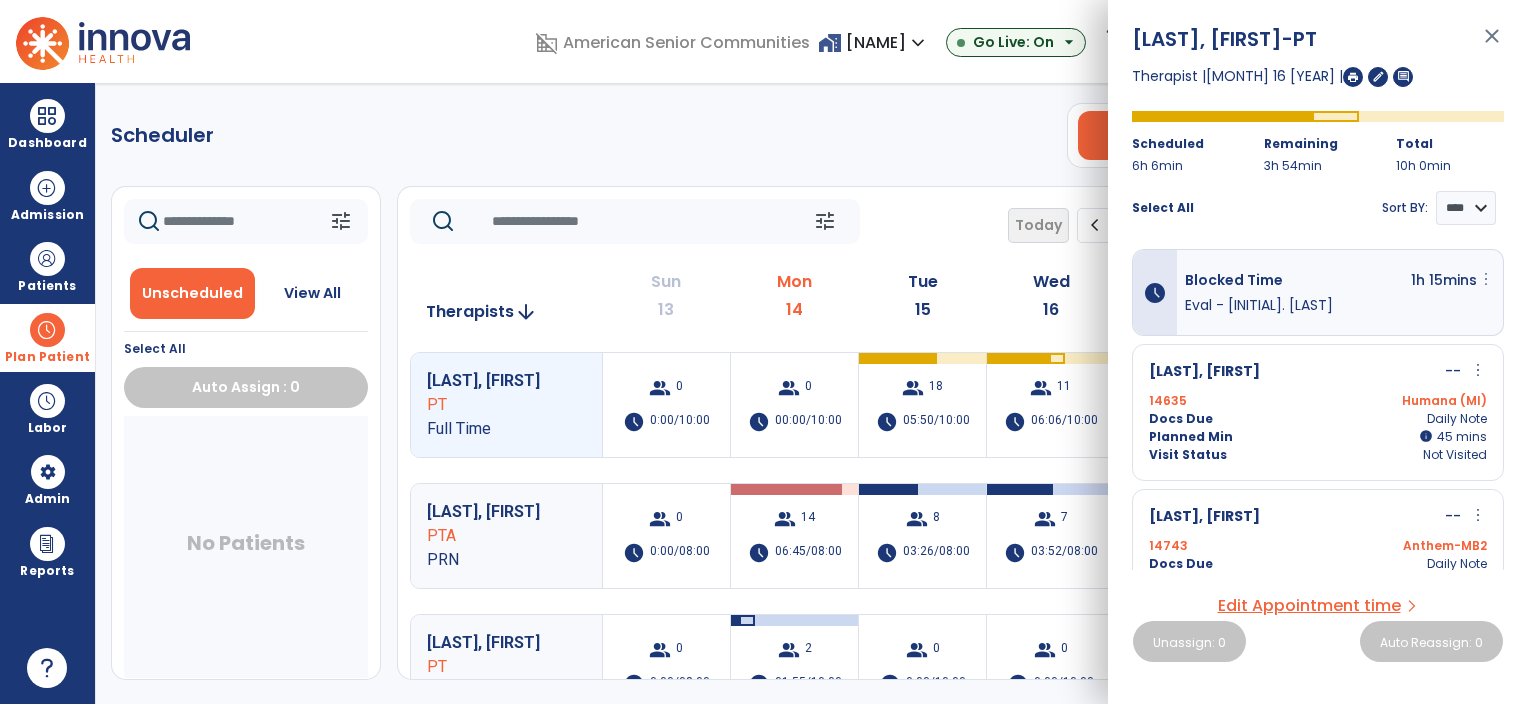click on "more_vert" at bounding box center [1486, 279] 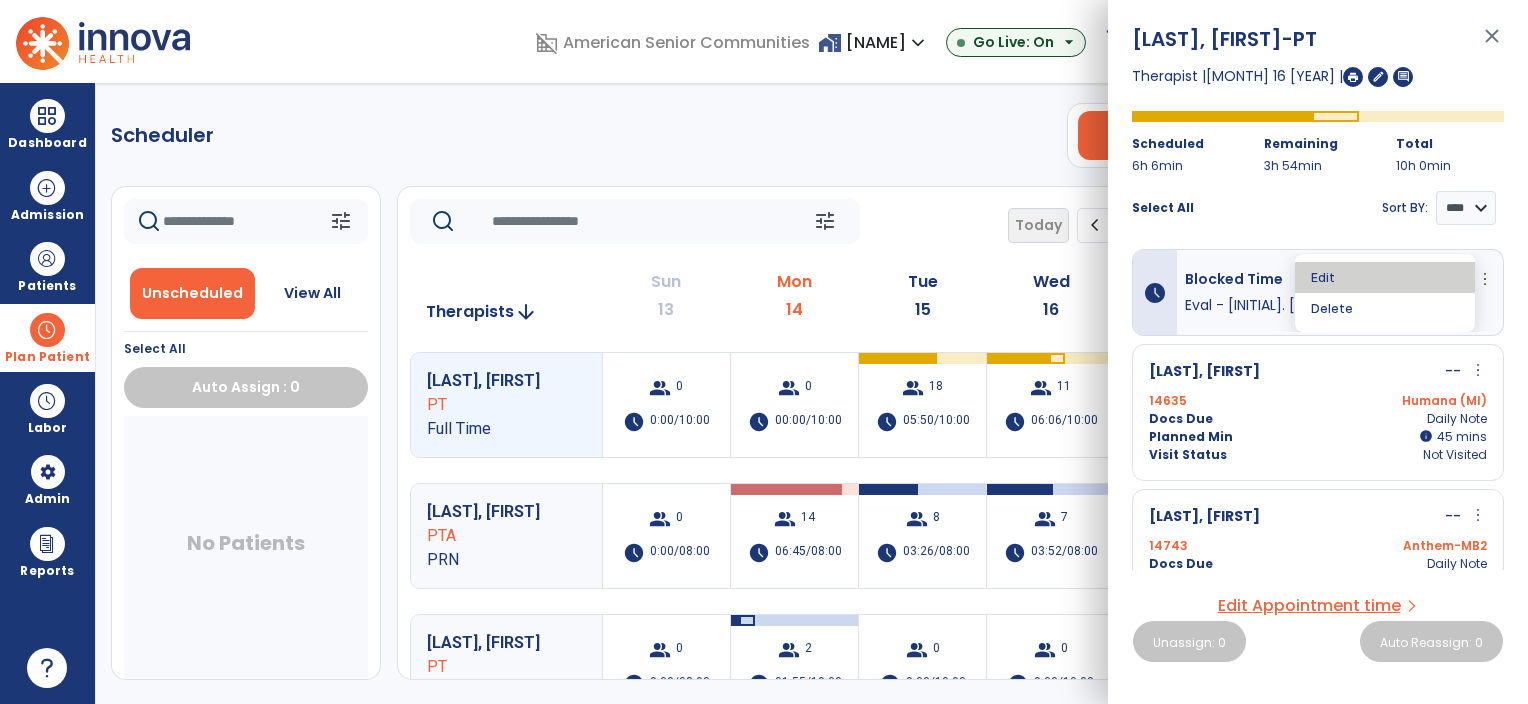 click on "Edit" at bounding box center [1385, 277] 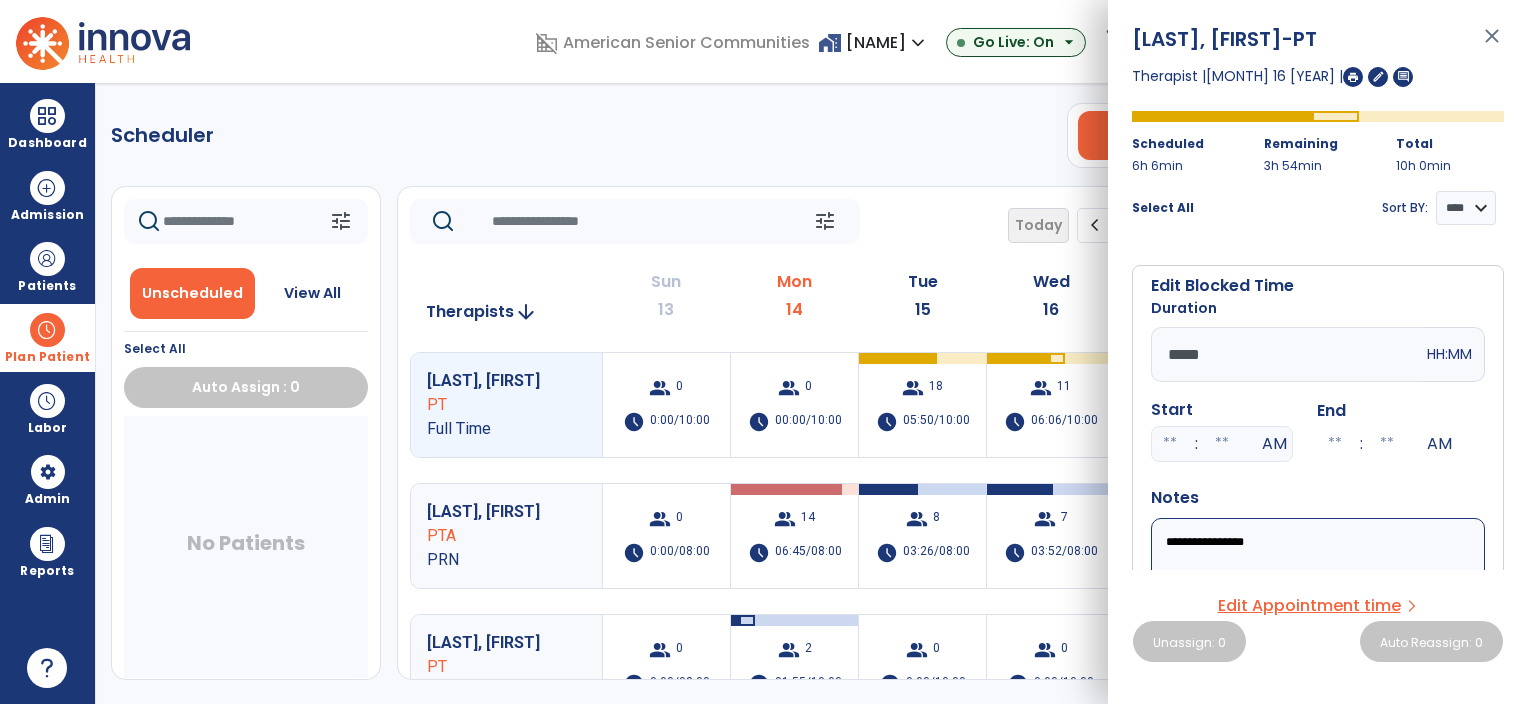 click on "*****" at bounding box center (1287, 354) 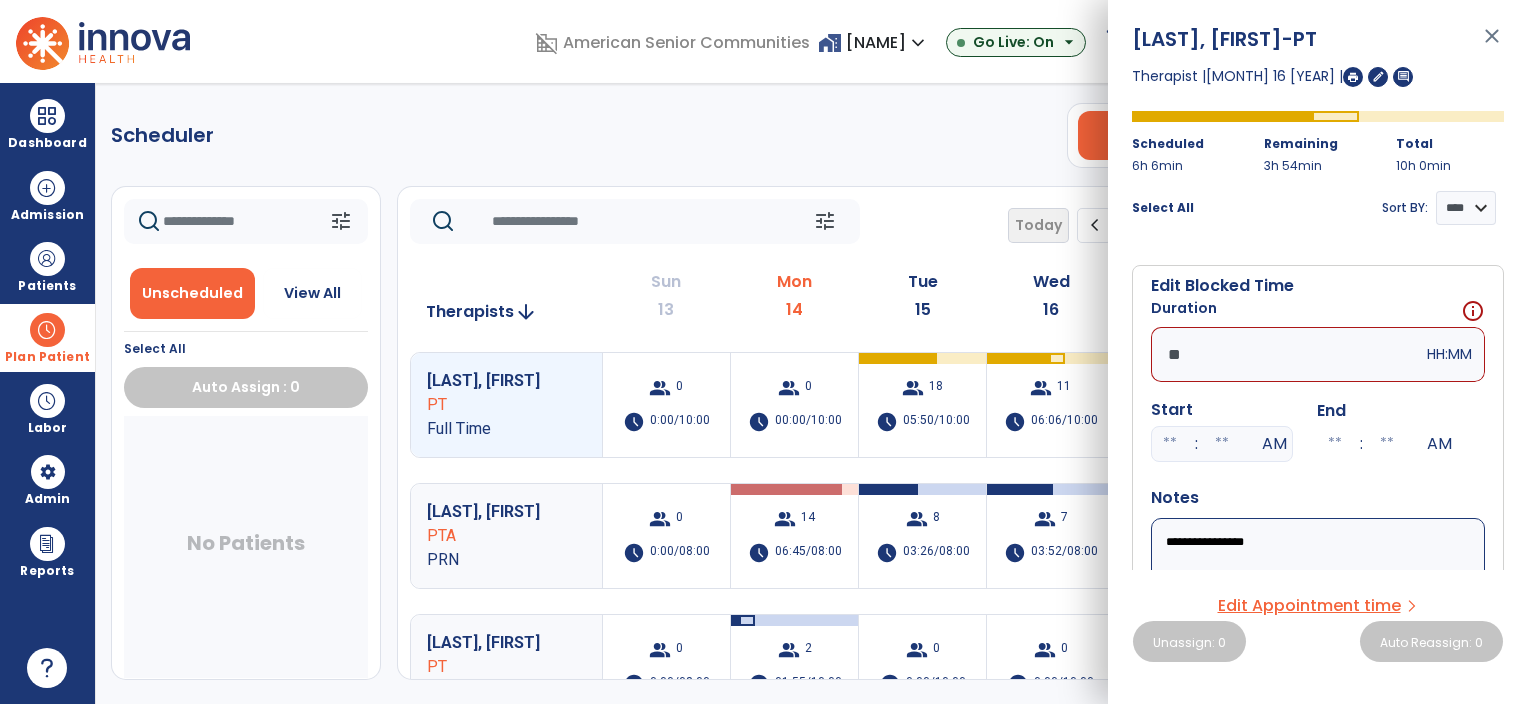 type on "*" 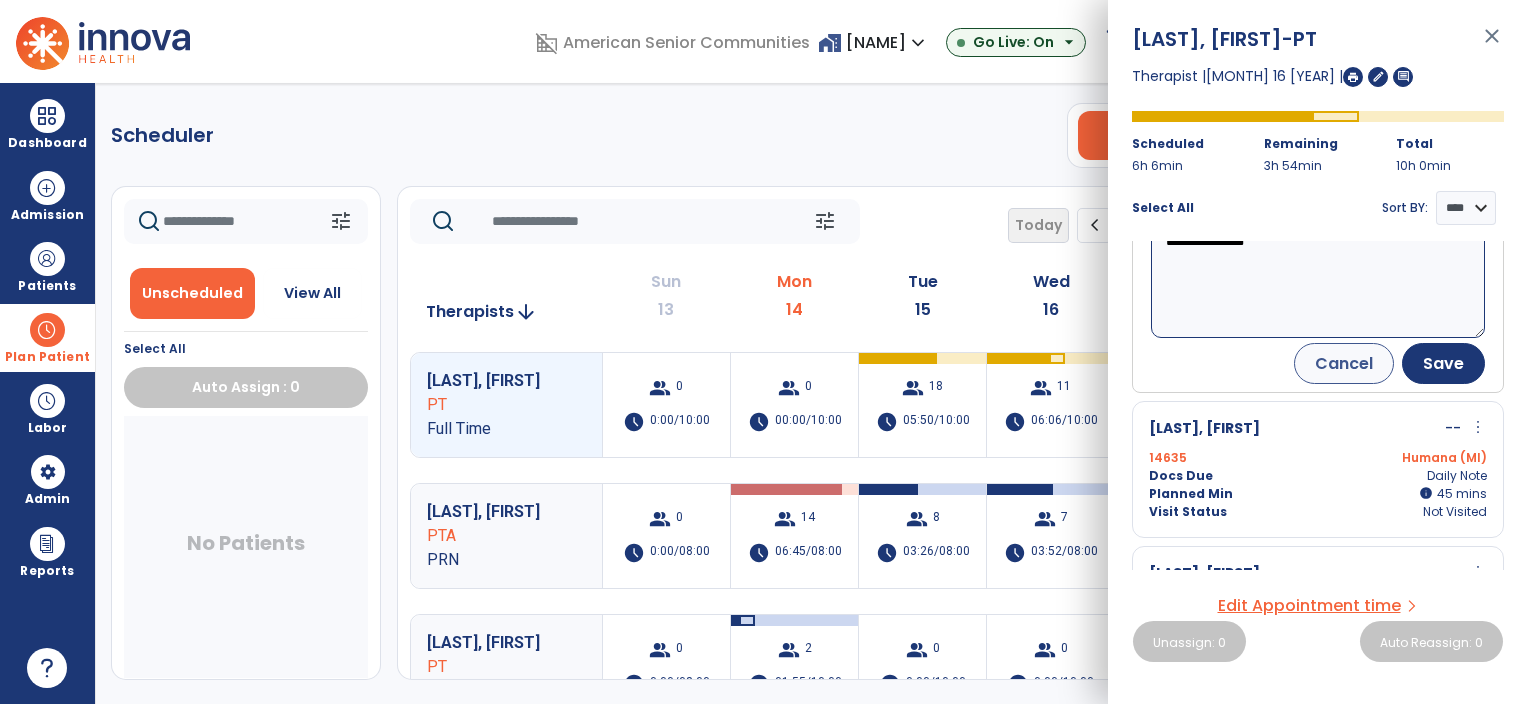 scroll, scrollTop: 200, scrollLeft: 0, axis: vertical 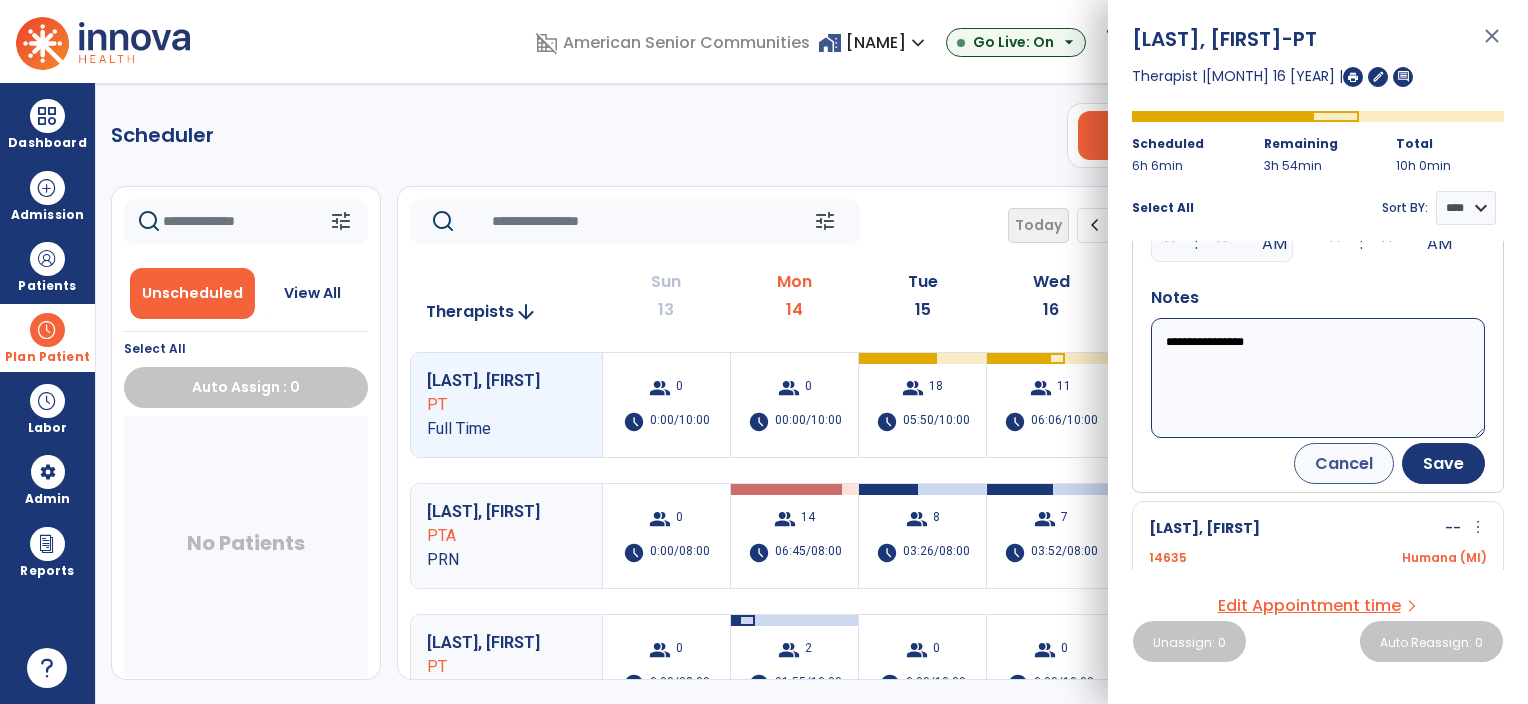 type on "*****" 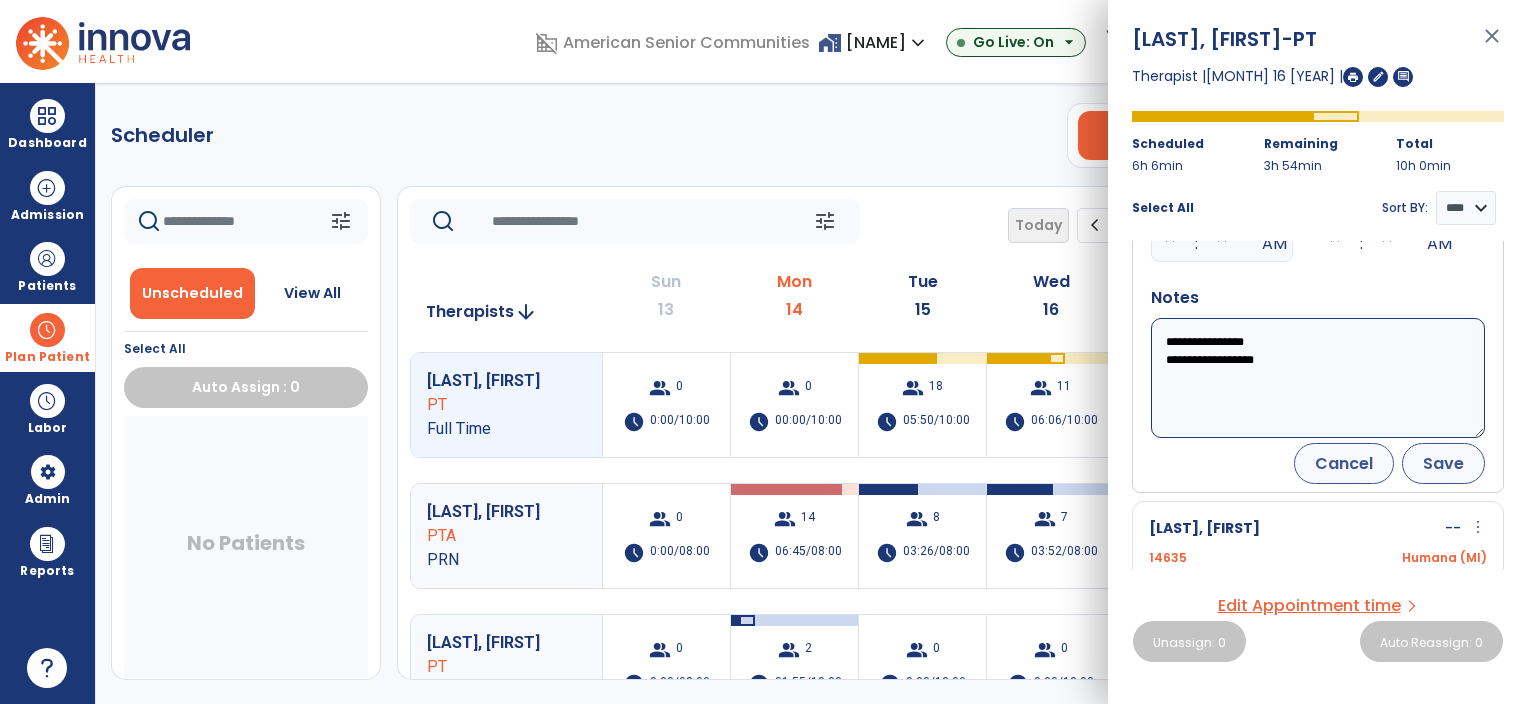 type on "**********" 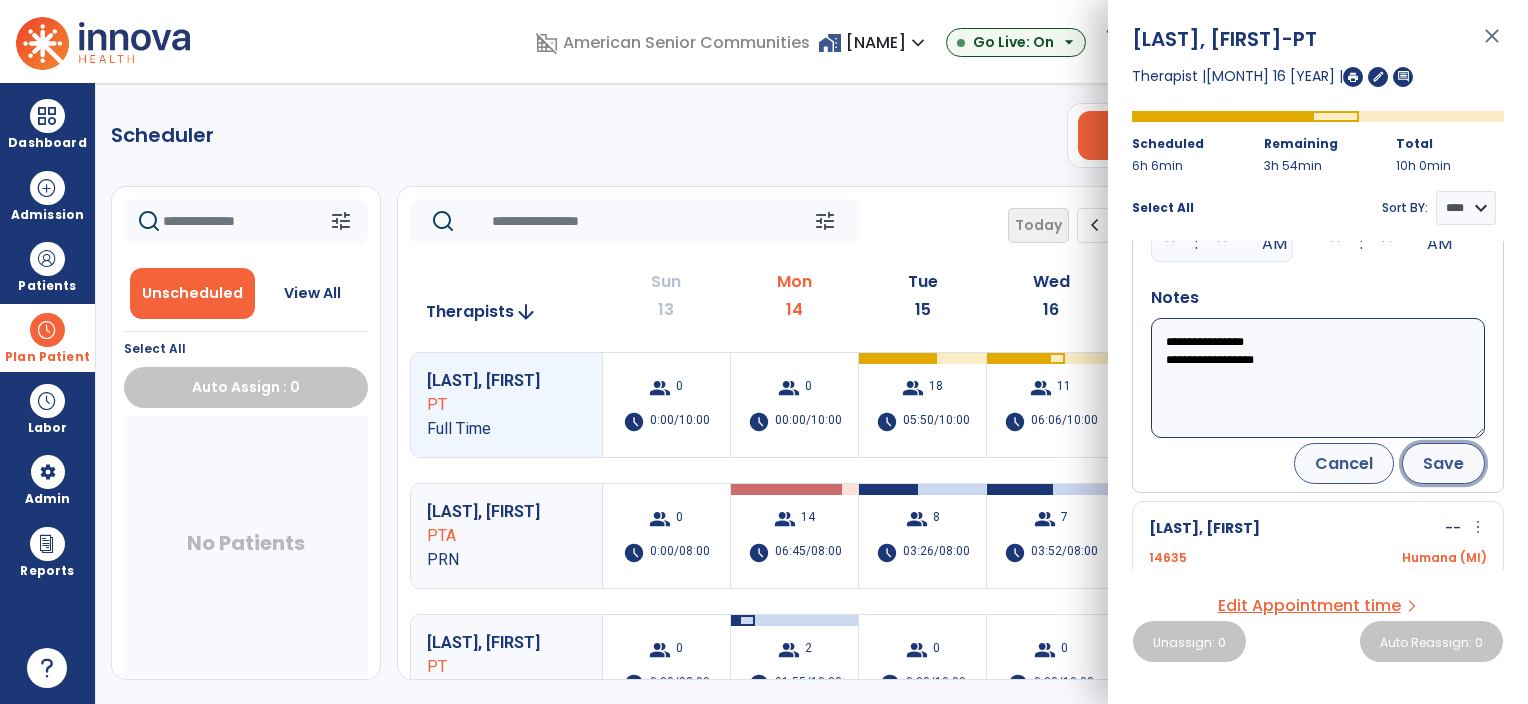 click on "Save" at bounding box center (1443, 463) 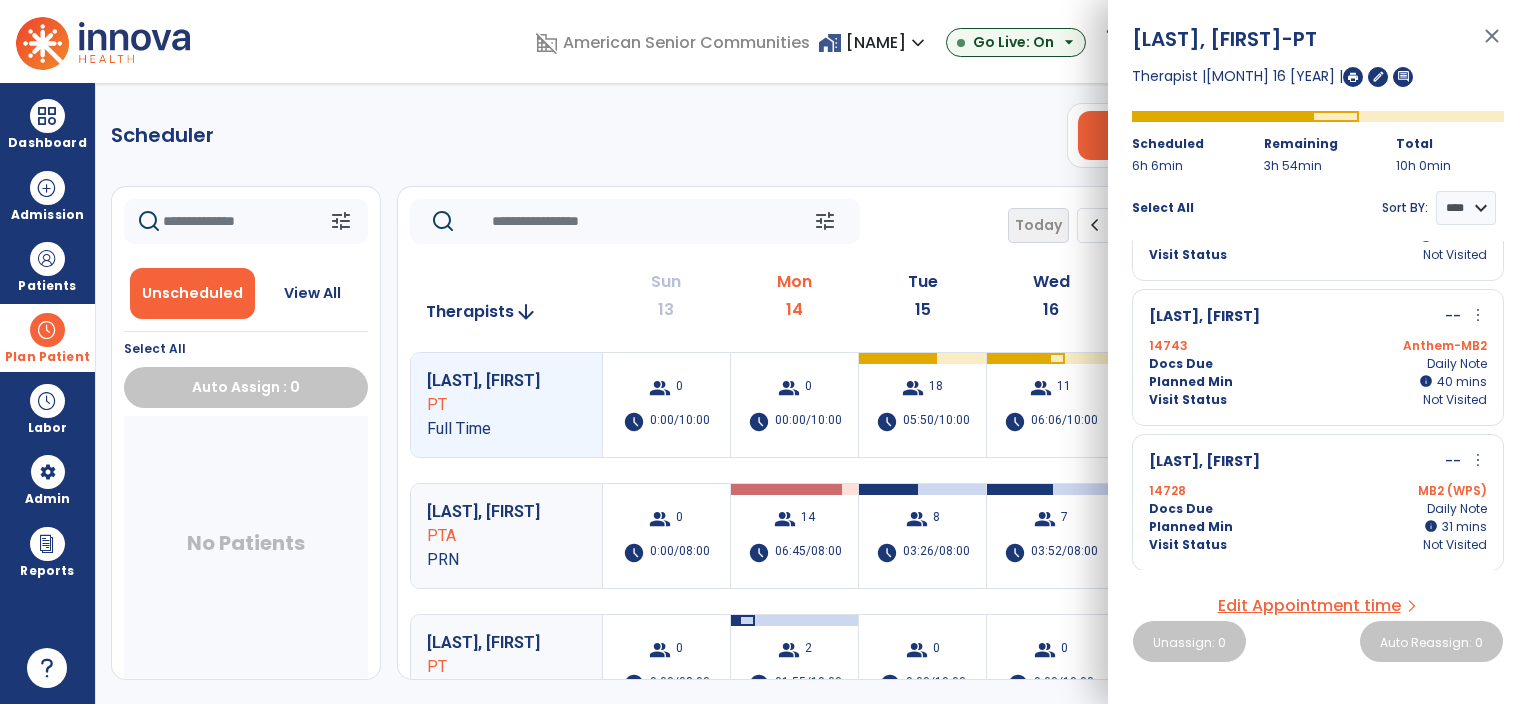 scroll, scrollTop: 184, scrollLeft: 0, axis: vertical 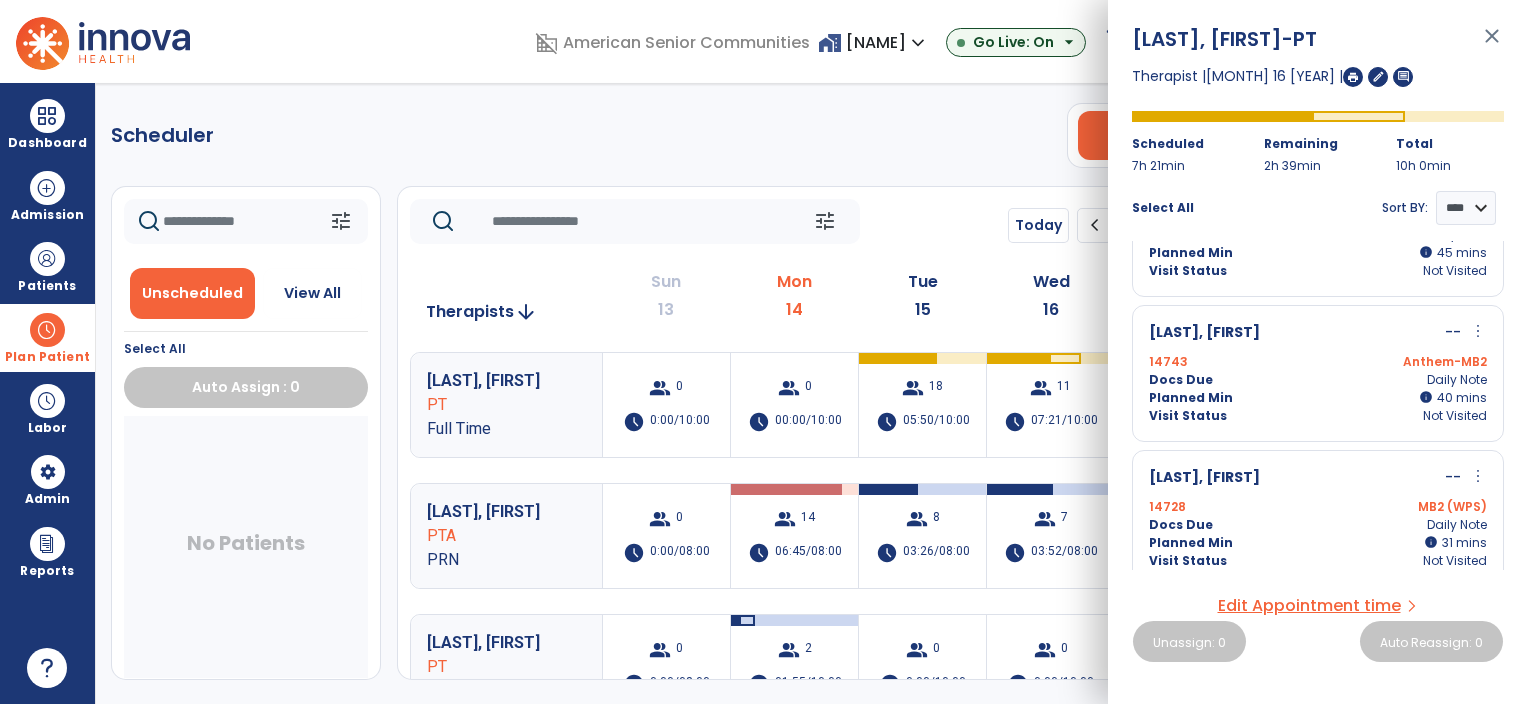 click on "Scheduler   PT   OT   ST  **** *** more_vert  Manage Labor   View All Therapists   Print" 